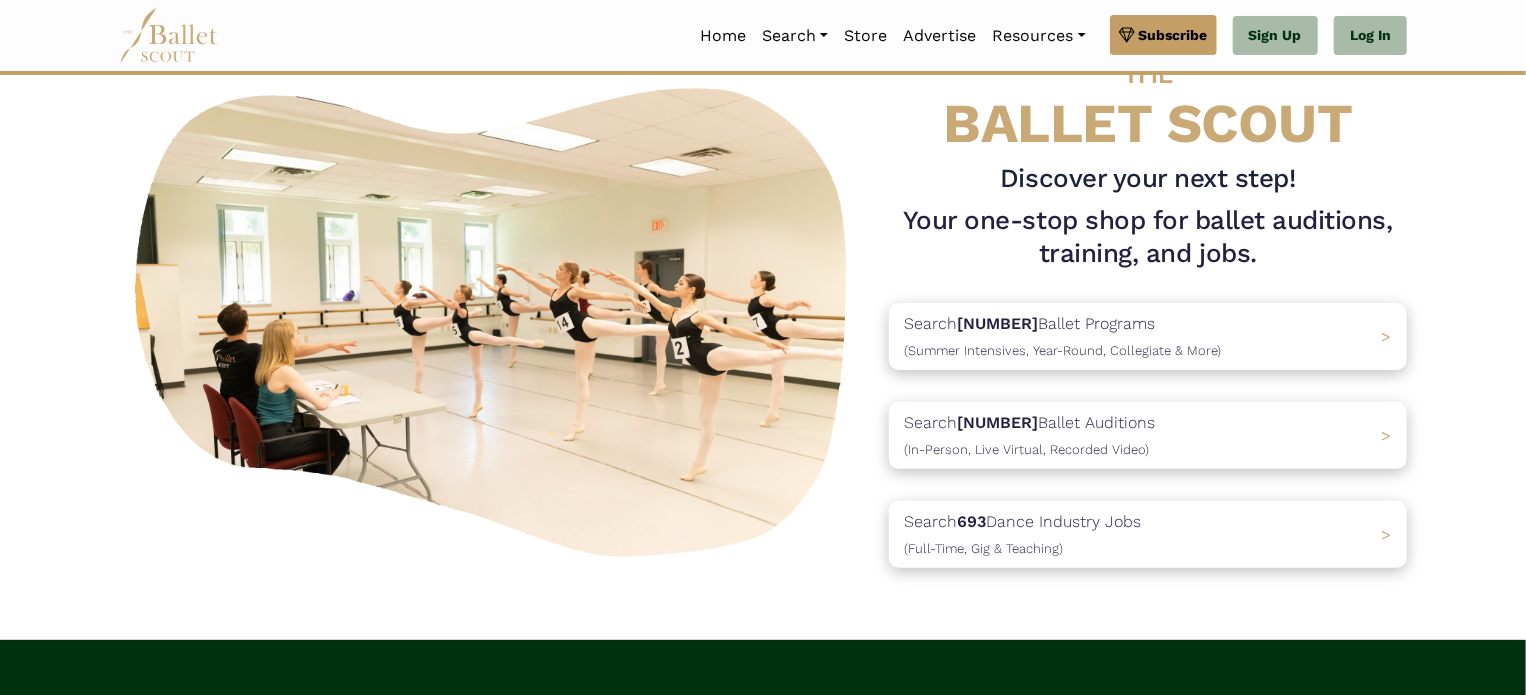 scroll, scrollTop: 40, scrollLeft: 0, axis: vertical 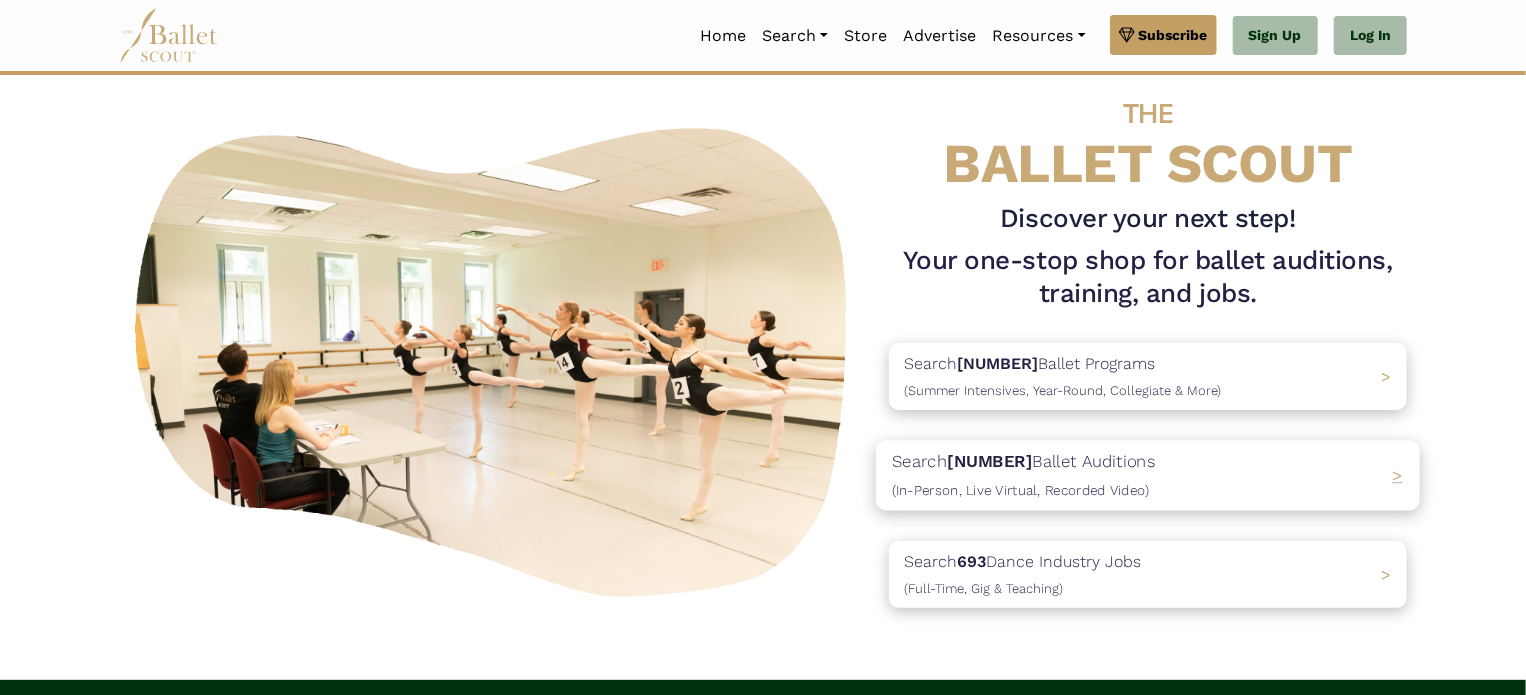 click on "Search  673   Ballet Auditions (In-Person, Live Virtual, Recorded Video)" at bounding box center (1024, 476) 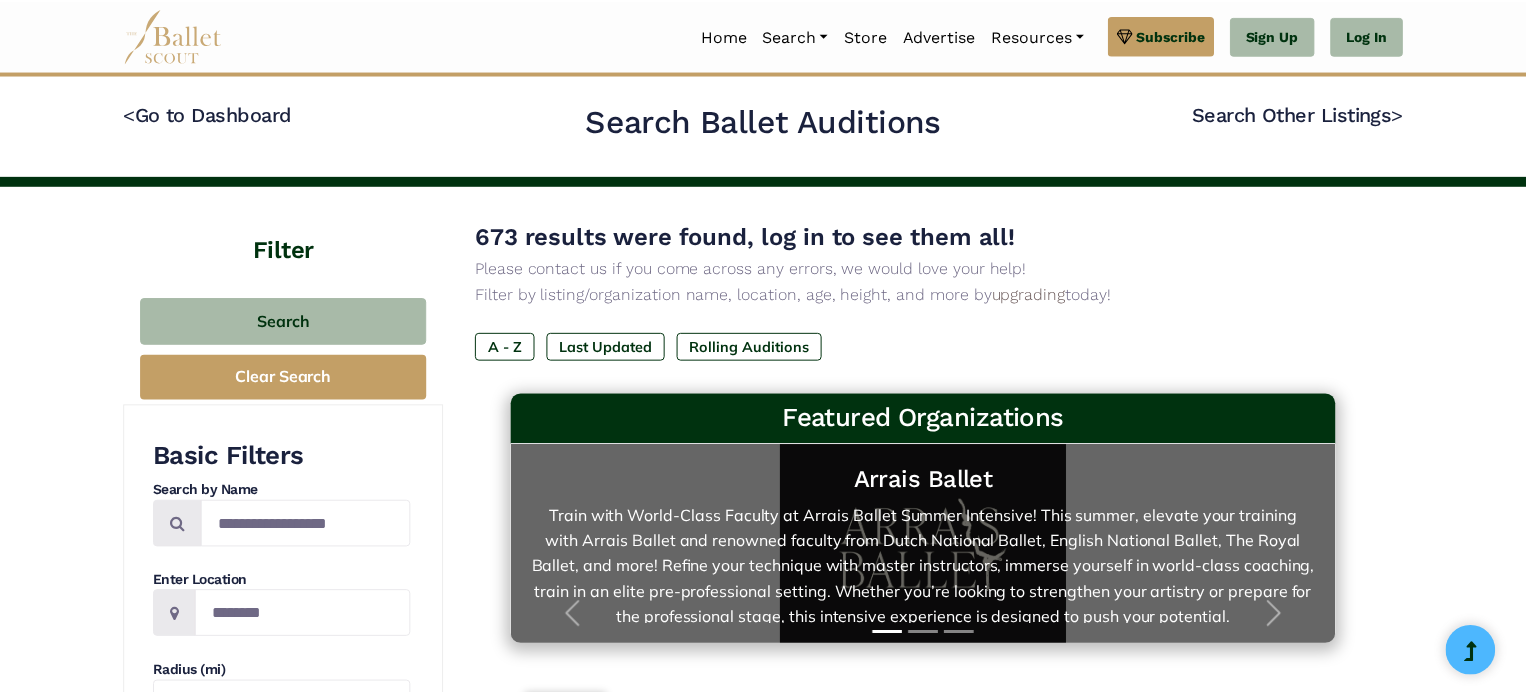 scroll, scrollTop: 0, scrollLeft: 0, axis: both 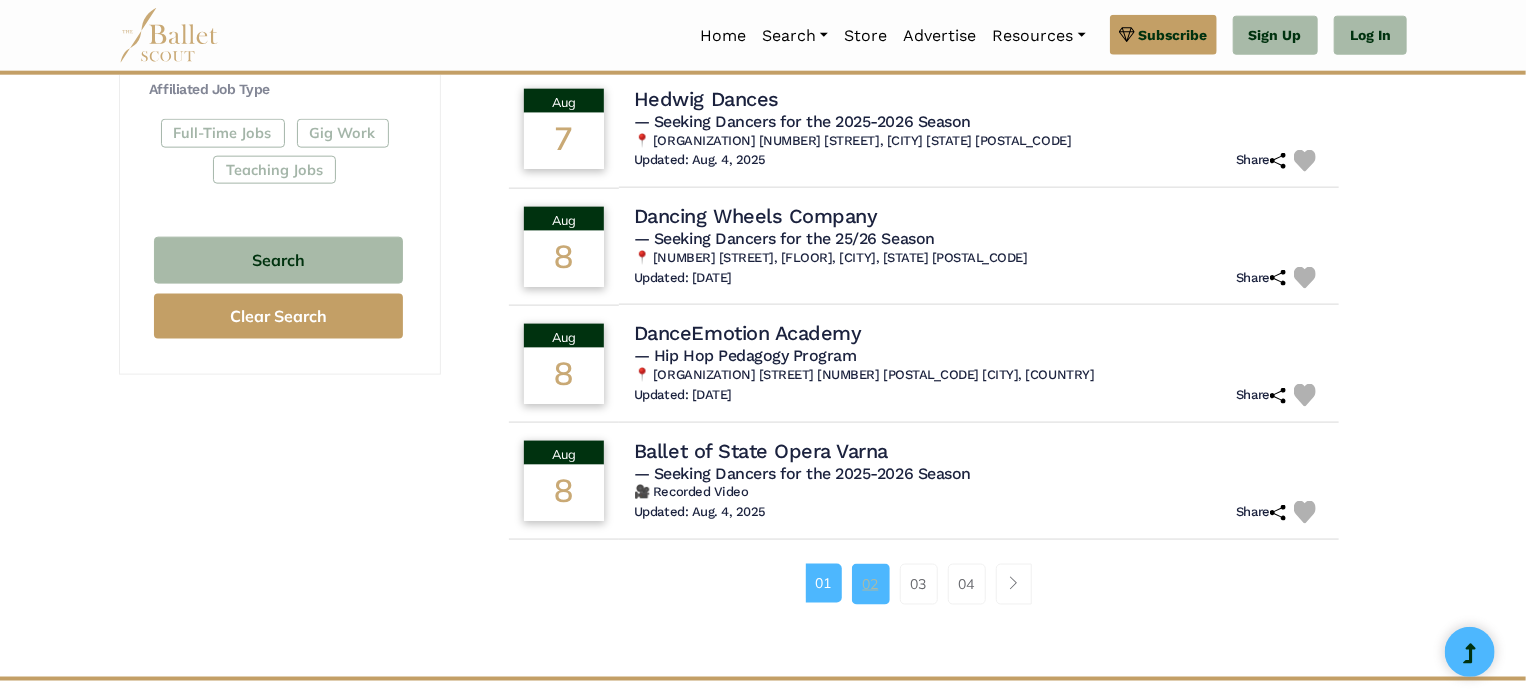 click on "02" at bounding box center [871, 584] 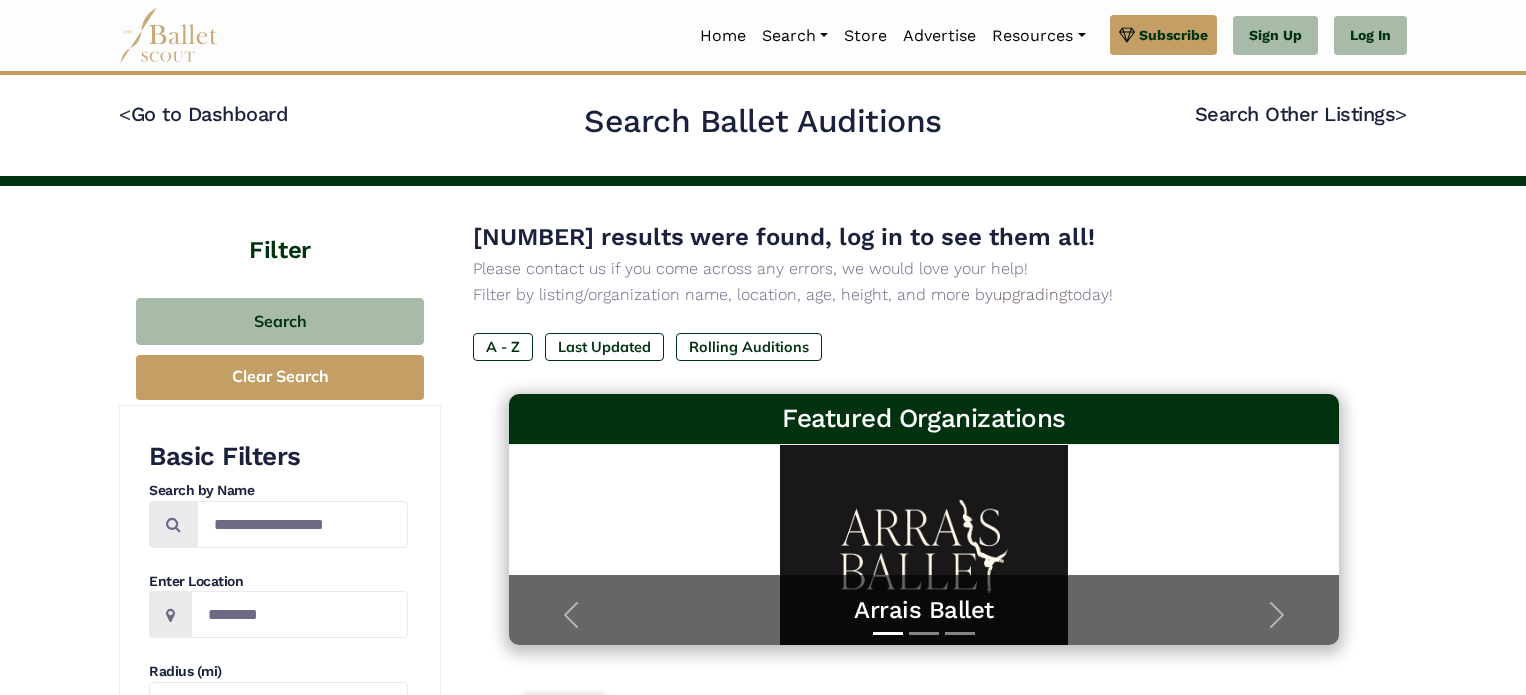 scroll, scrollTop: 0, scrollLeft: 0, axis: both 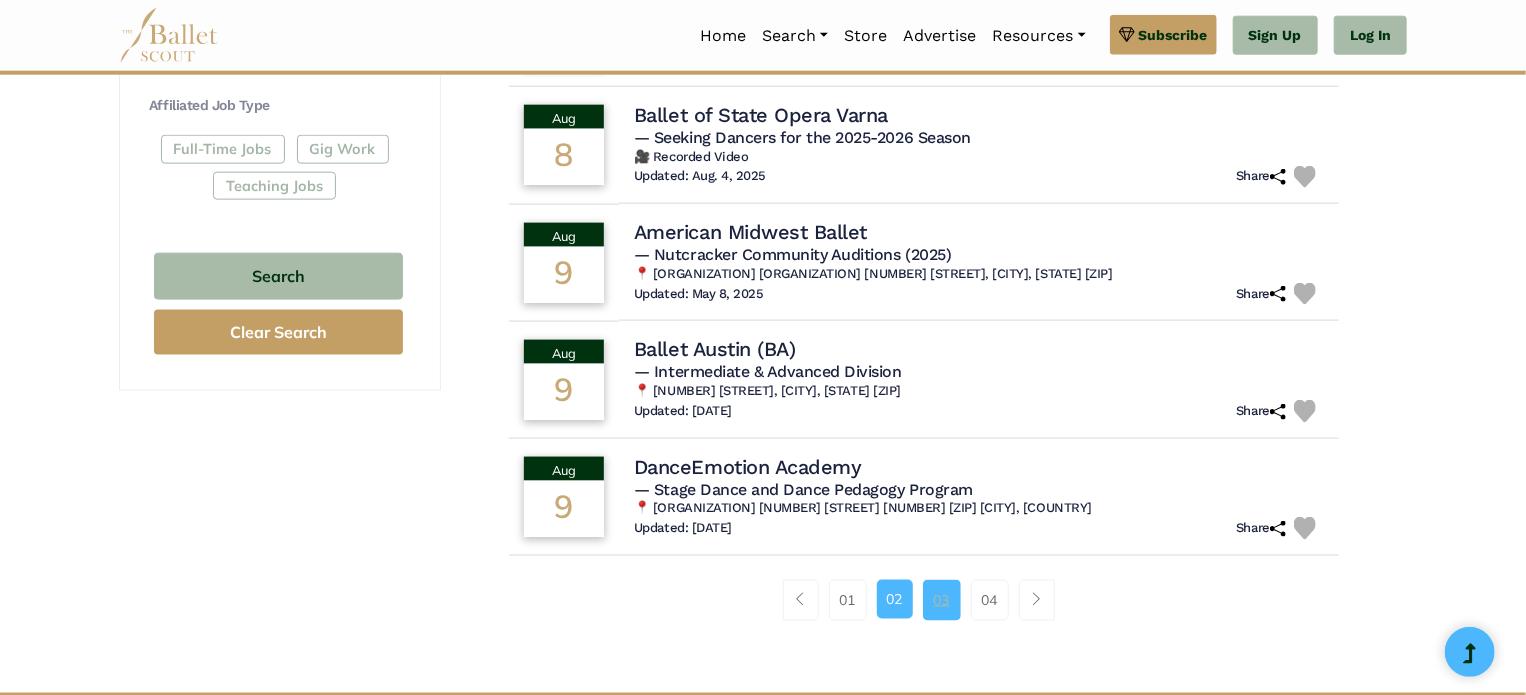click on "03" at bounding box center [942, 600] 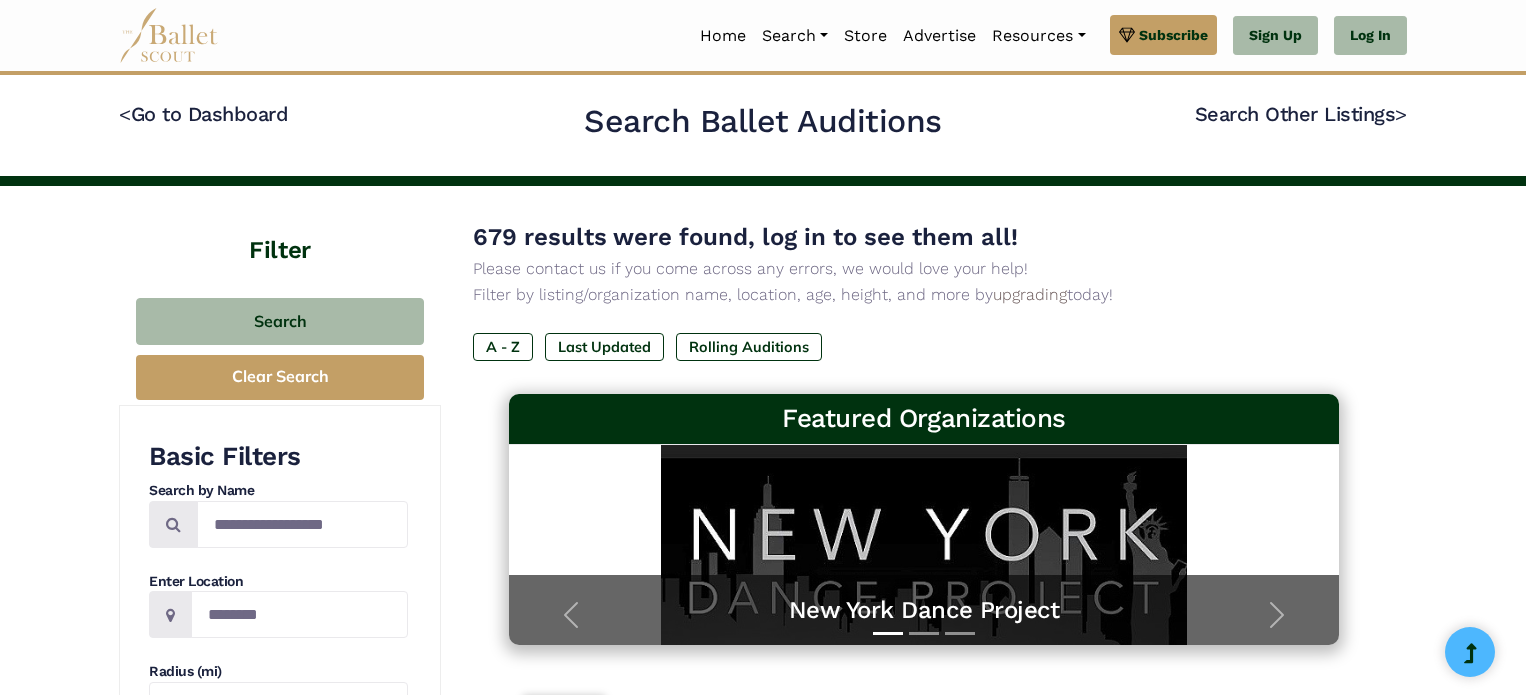scroll, scrollTop: 0, scrollLeft: 0, axis: both 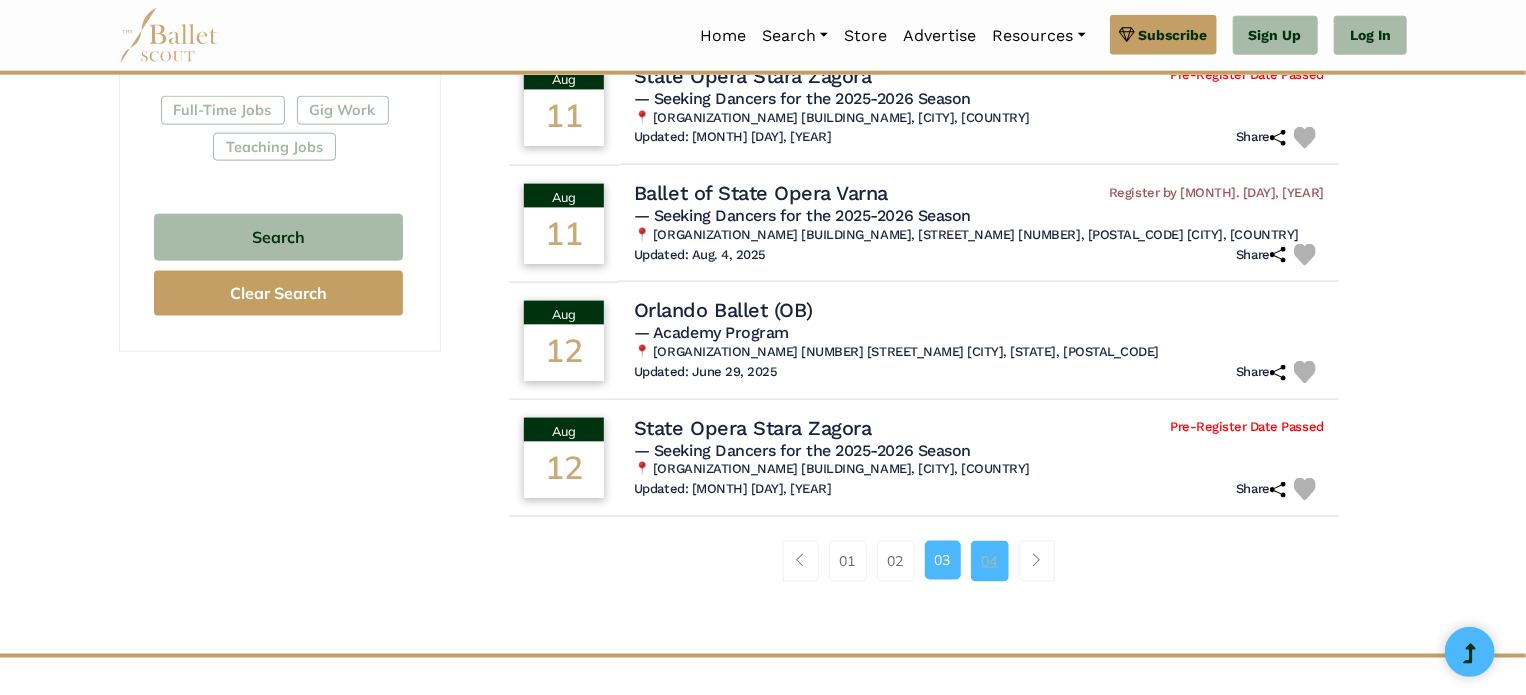 click on "04" at bounding box center (990, 561) 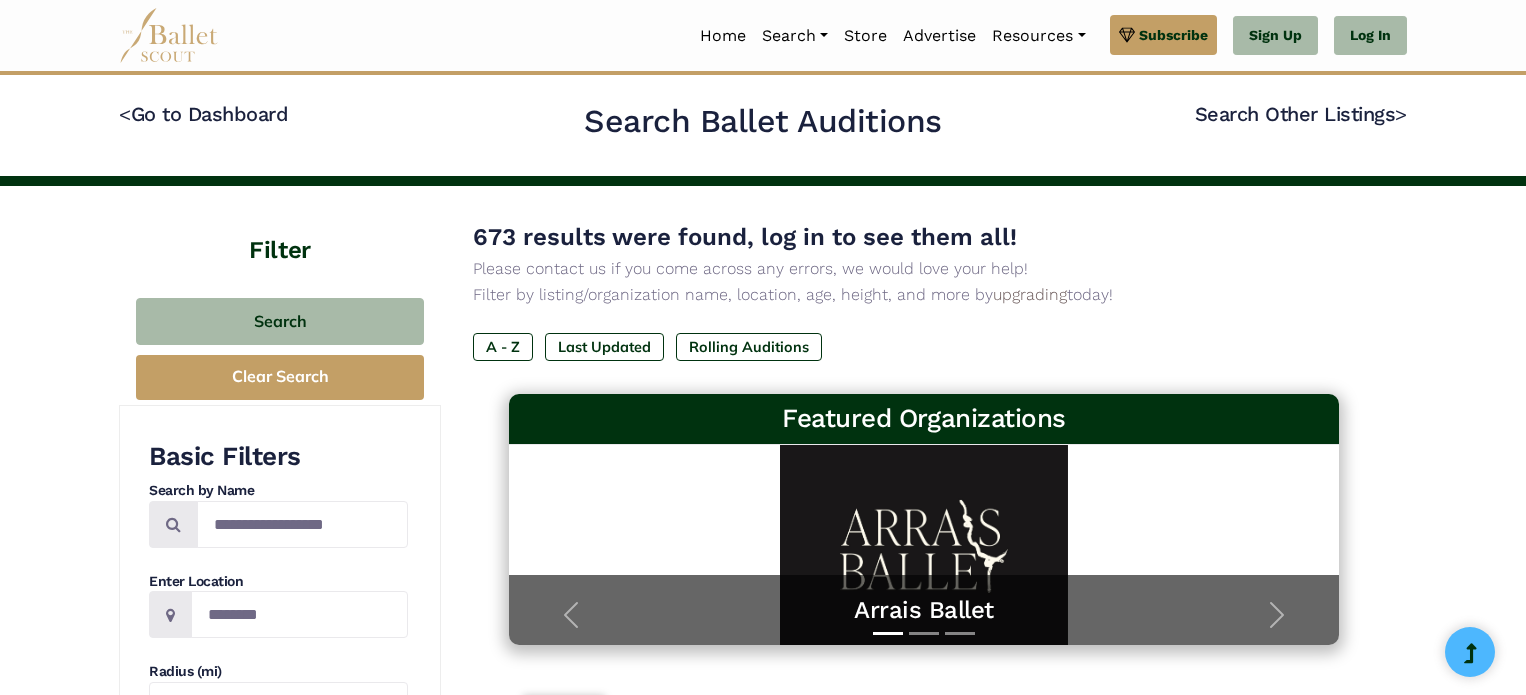scroll, scrollTop: 0, scrollLeft: 0, axis: both 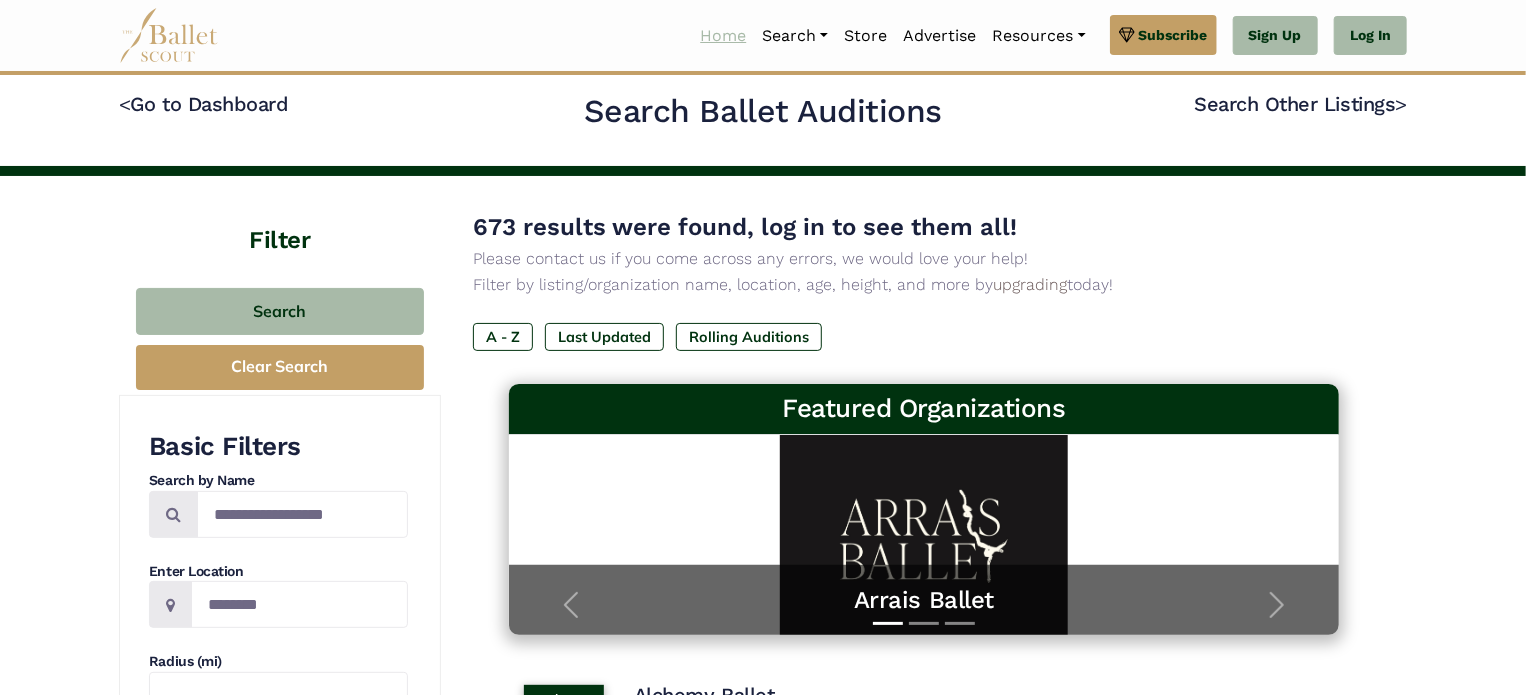 click on "Home" at bounding box center (723, 36) 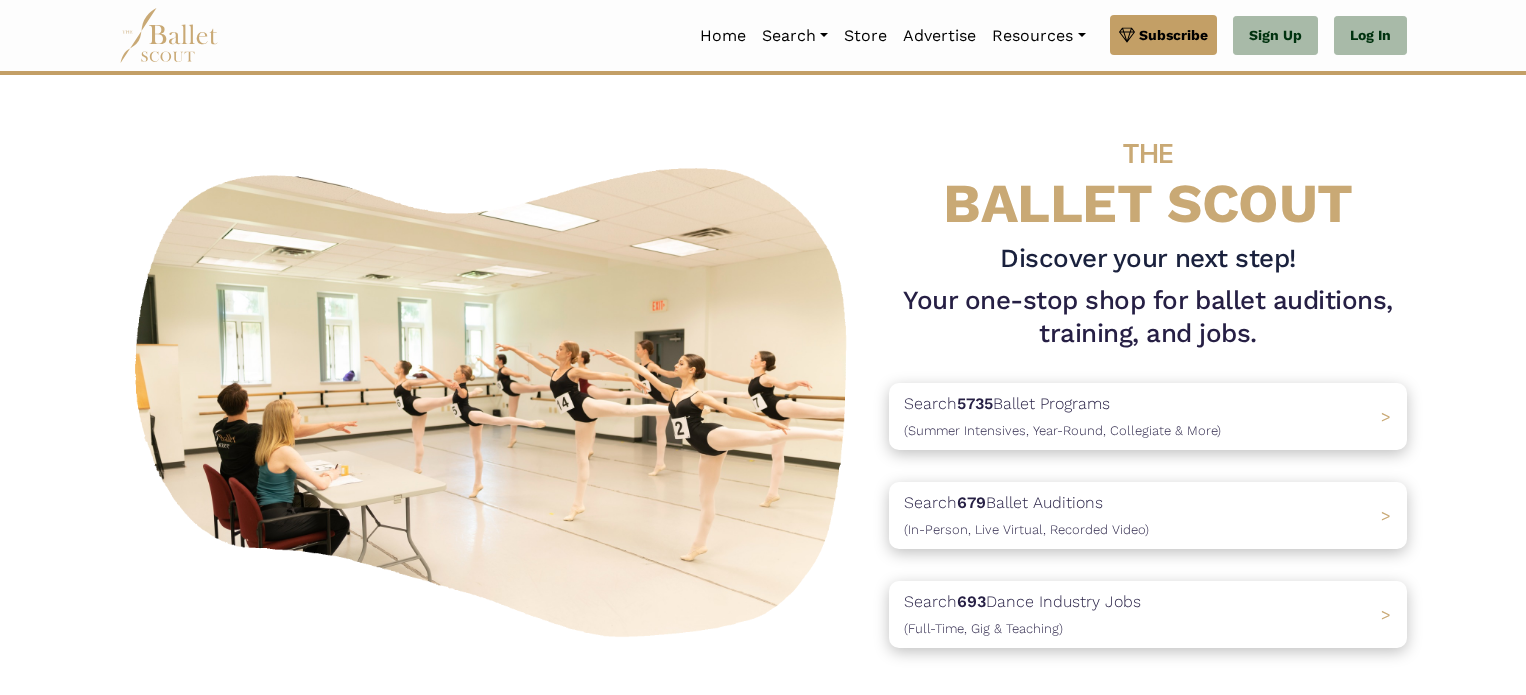 scroll, scrollTop: 0, scrollLeft: 0, axis: both 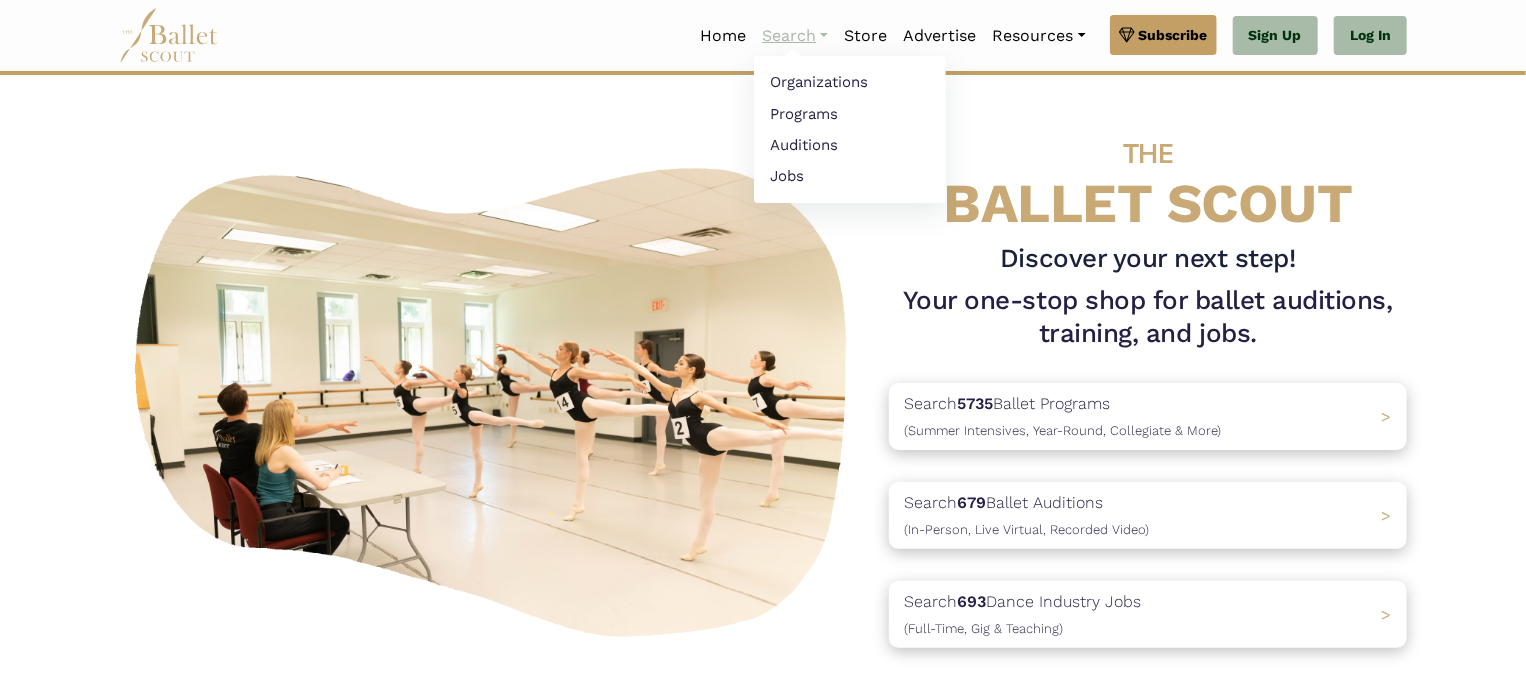 click on "Search" at bounding box center (795, 36) 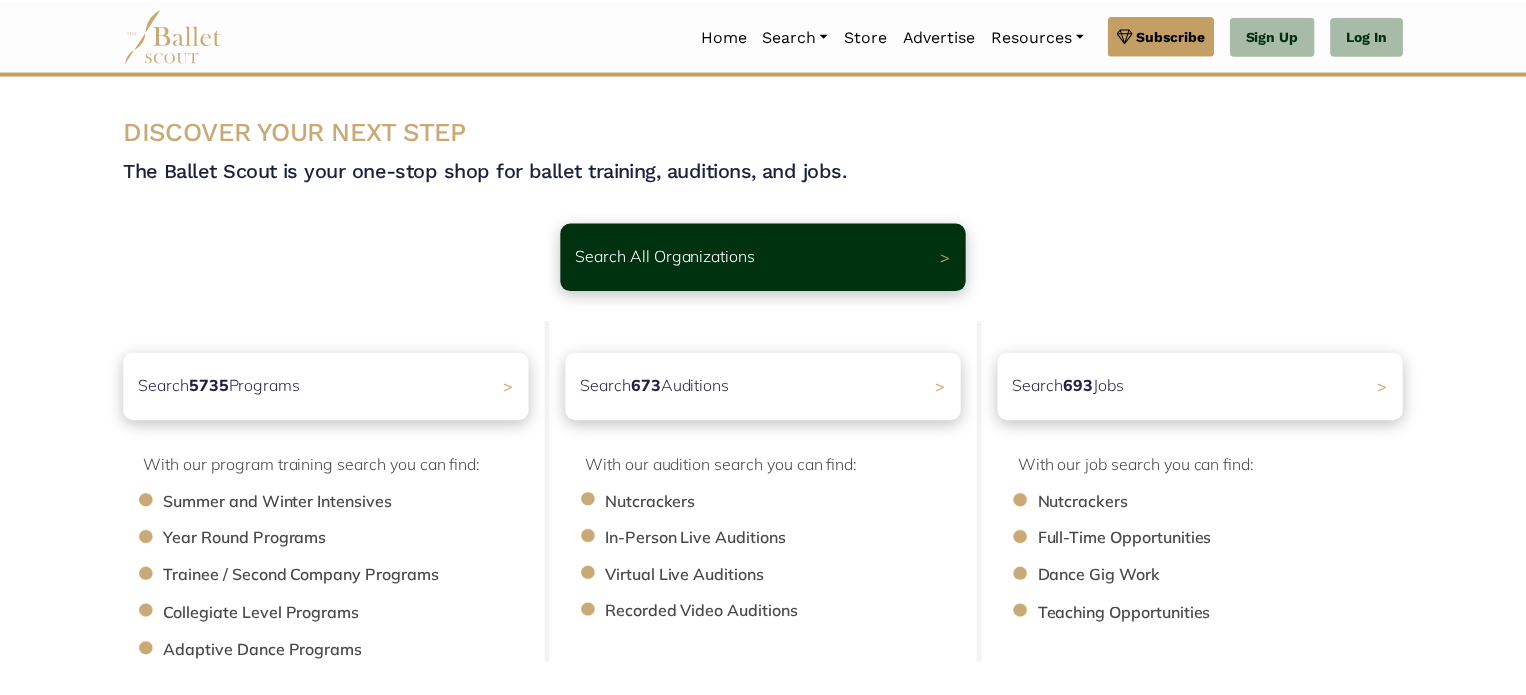 scroll, scrollTop: 0, scrollLeft: 0, axis: both 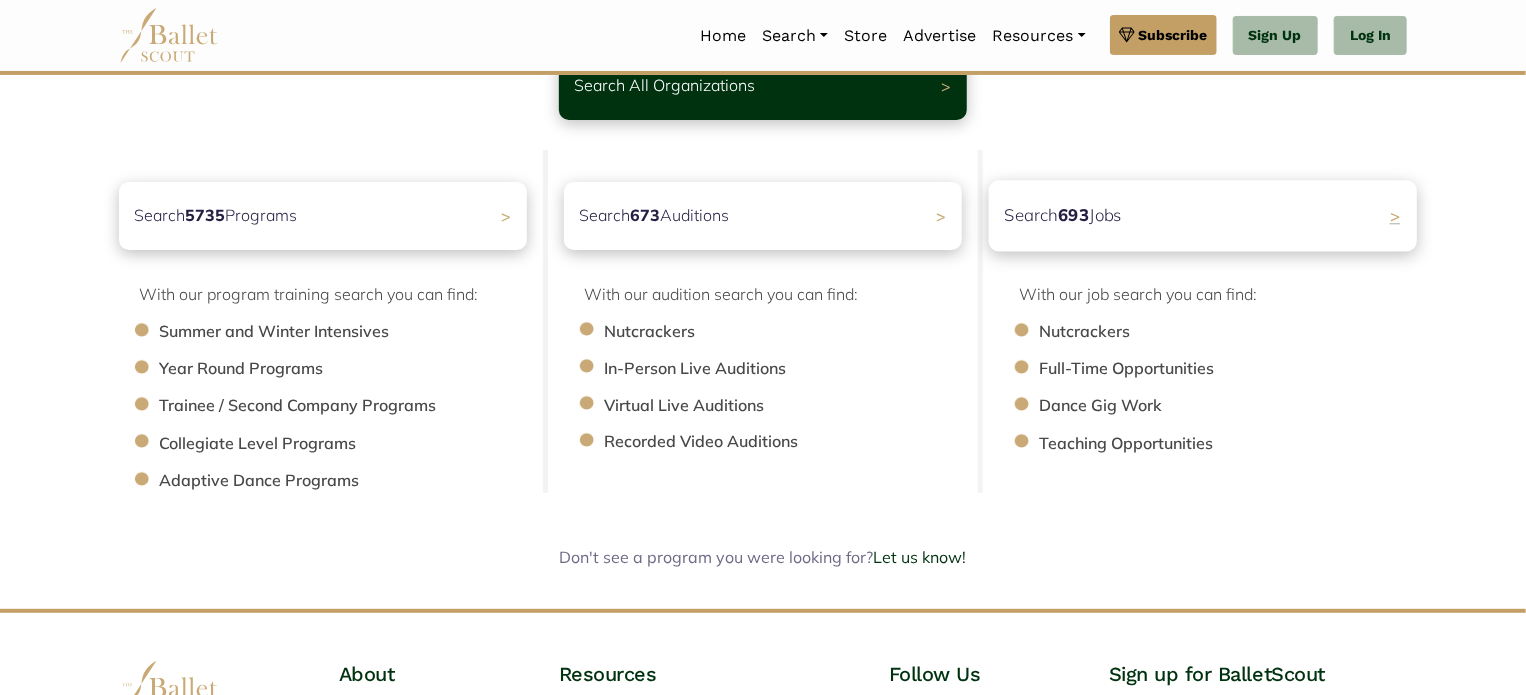 click on "Search  693  Jobs   >" at bounding box center [1203, 215] 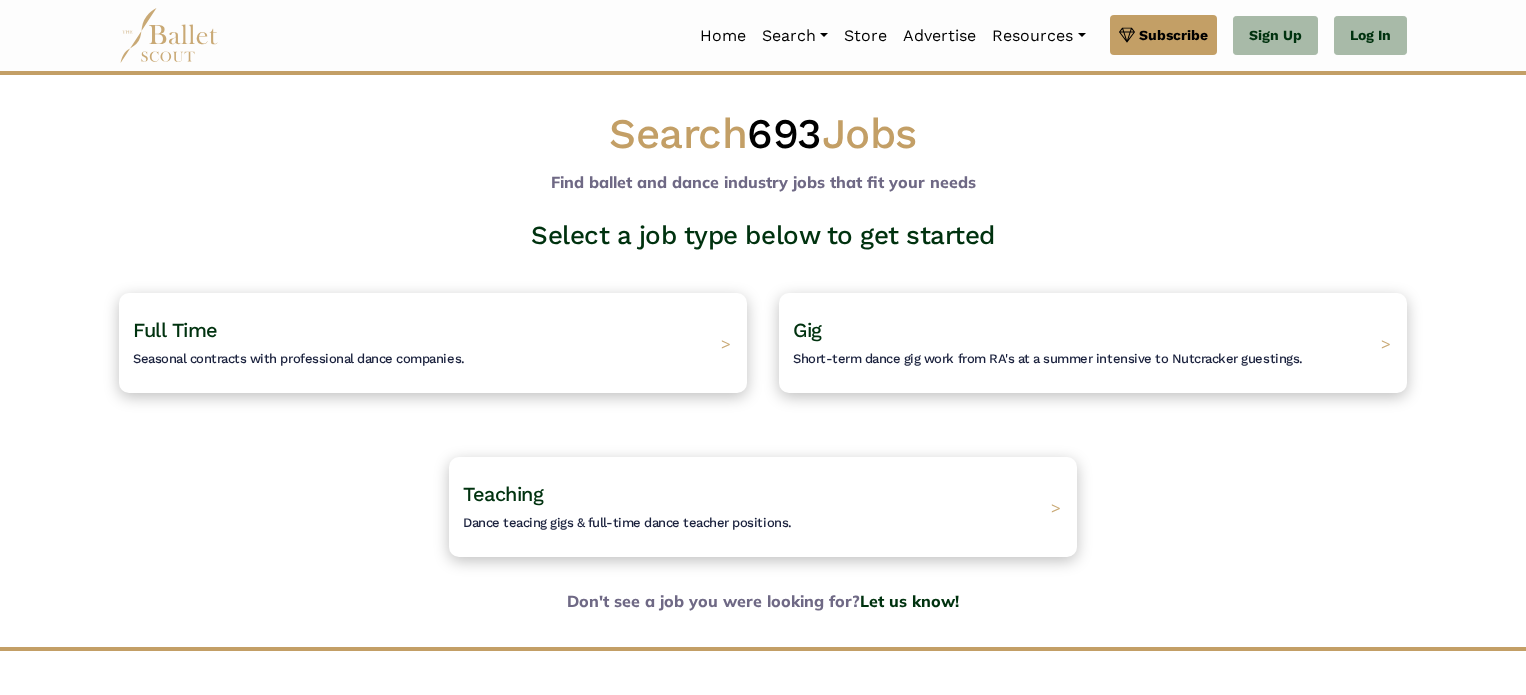 scroll, scrollTop: 0, scrollLeft: 0, axis: both 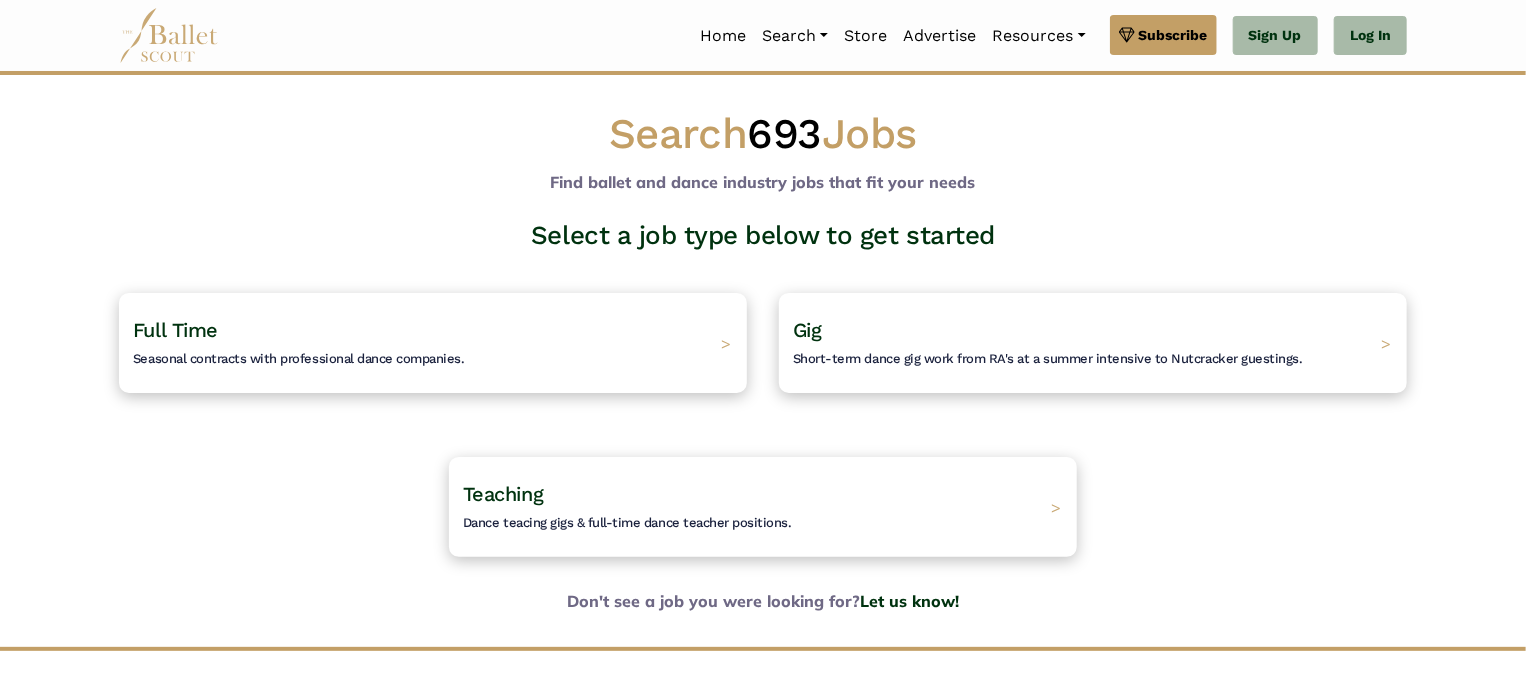 drag, startPoint x: 0, startPoint y: 0, endPoint x: 1535, endPoint y: 132, distance: 1540.6652 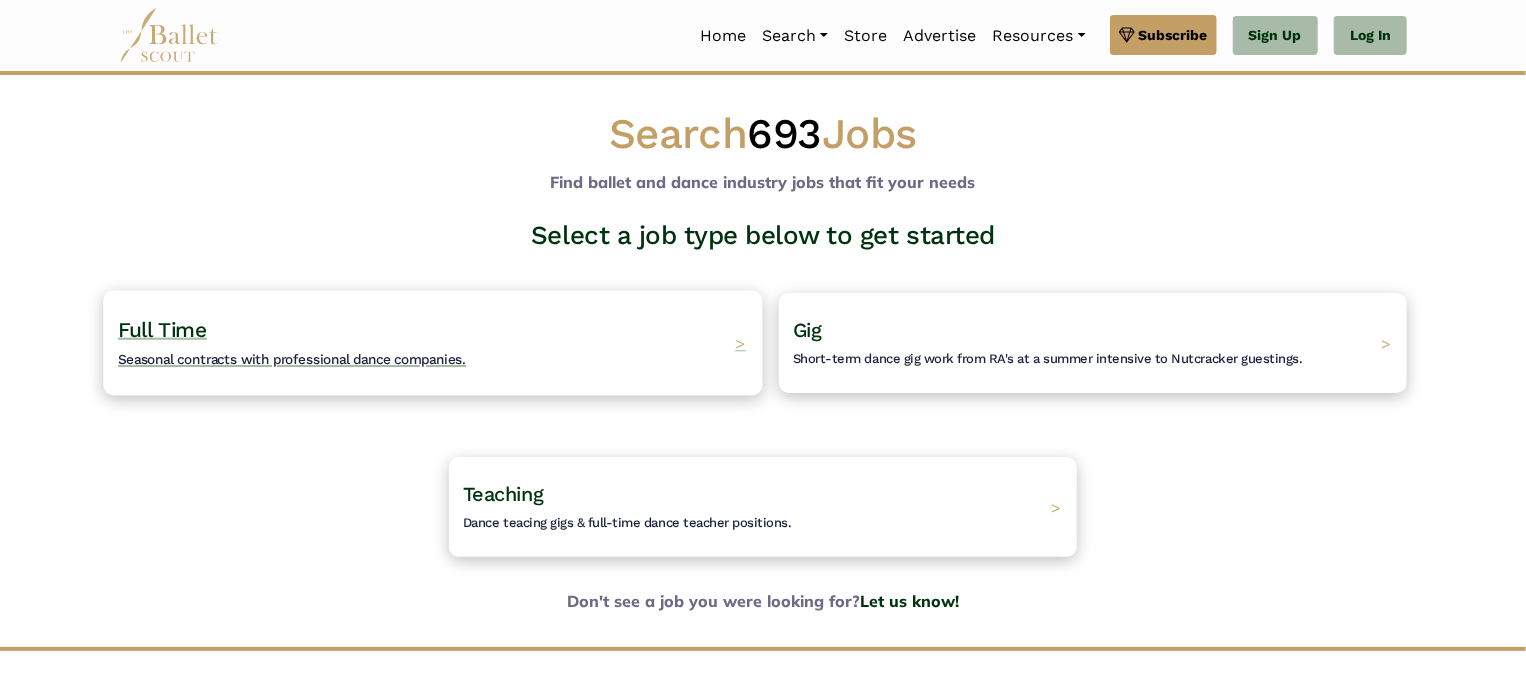 click on "Full Time Seasonal
contracts with professional dance companies.
>" at bounding box center [432, 342] 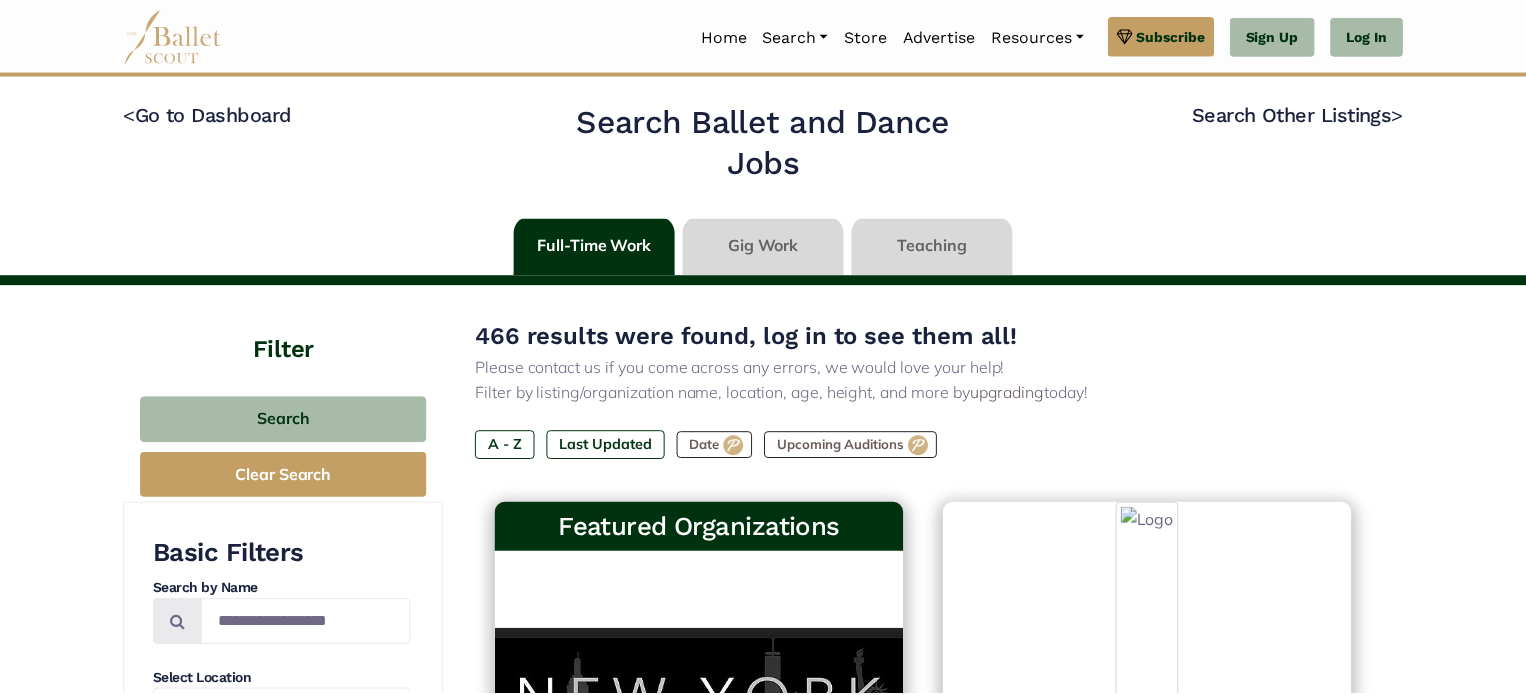 scroll, scrollTop: 0, scrollLeft: 0, axis: both 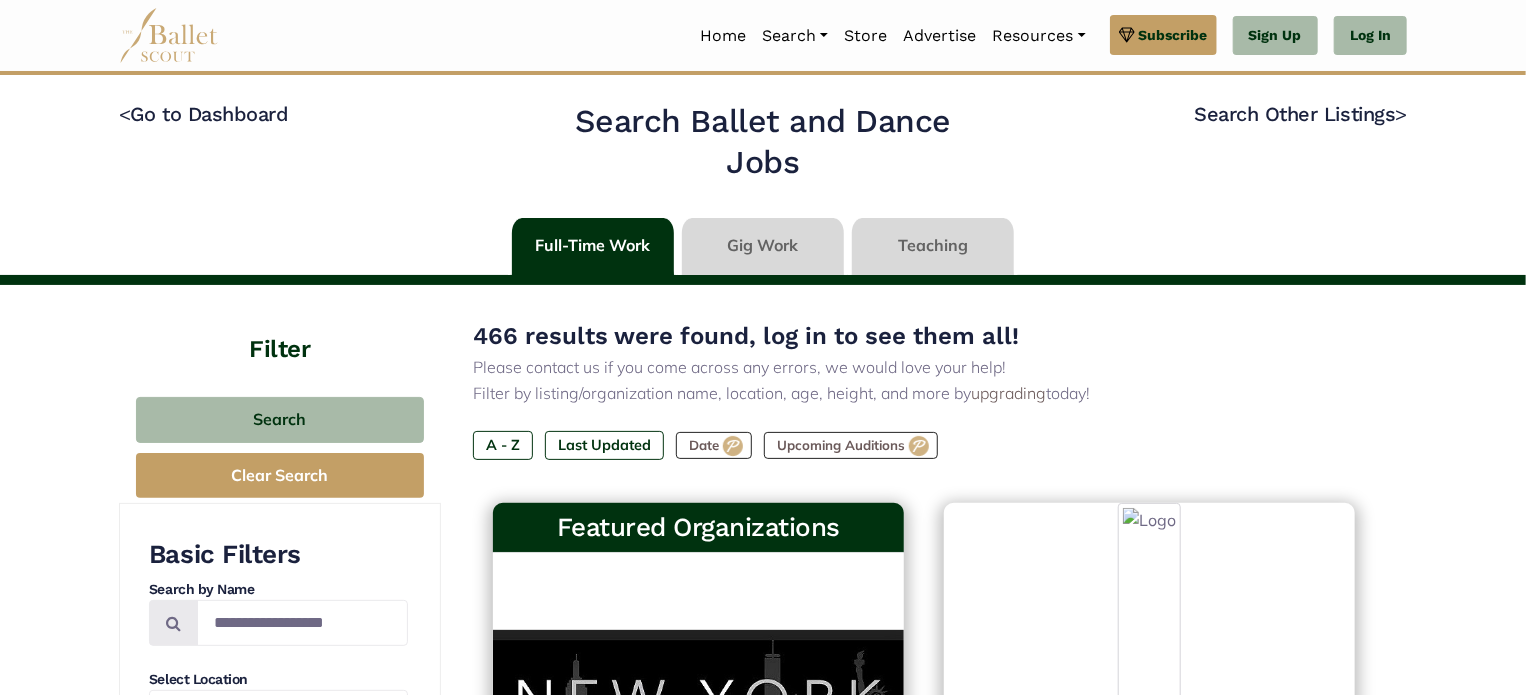 type on "******" 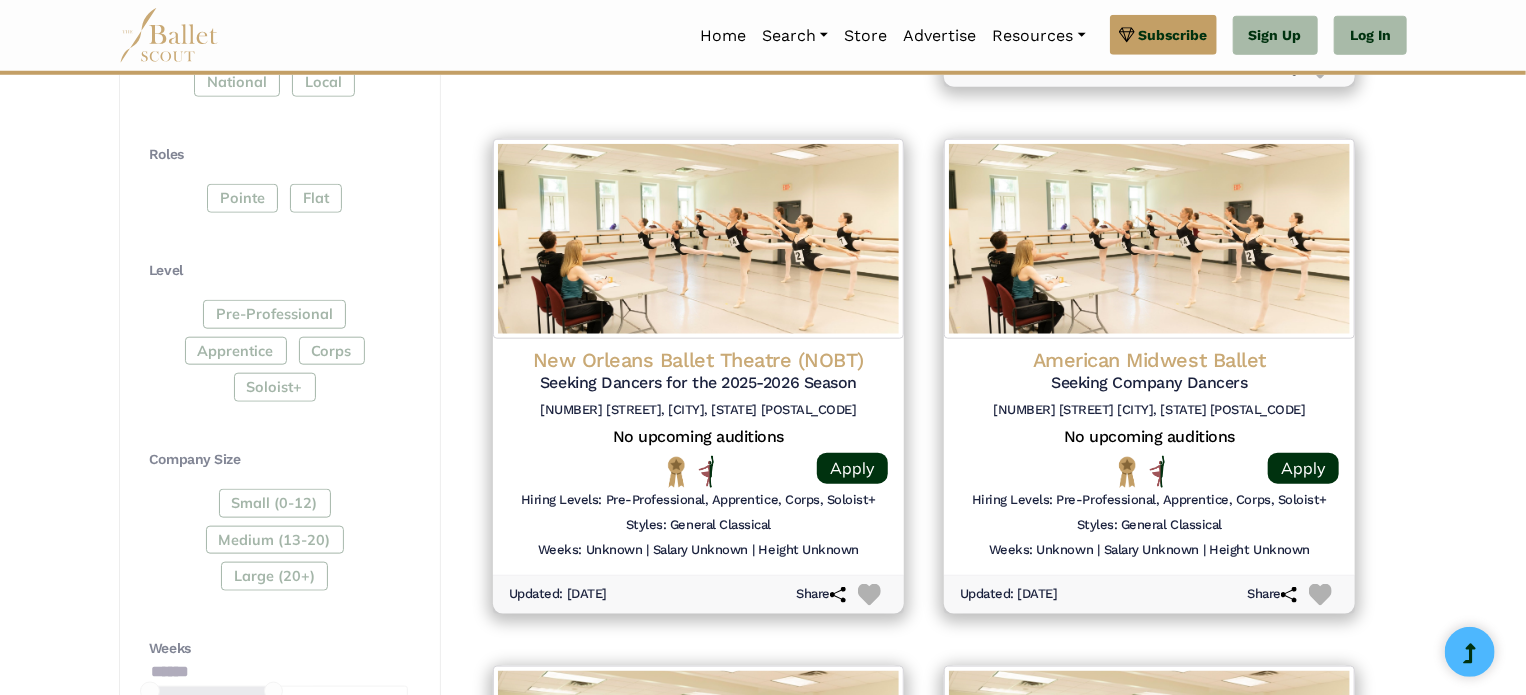 scroll, scrollTop: 902, scrollLeft: 0, axis: vertical 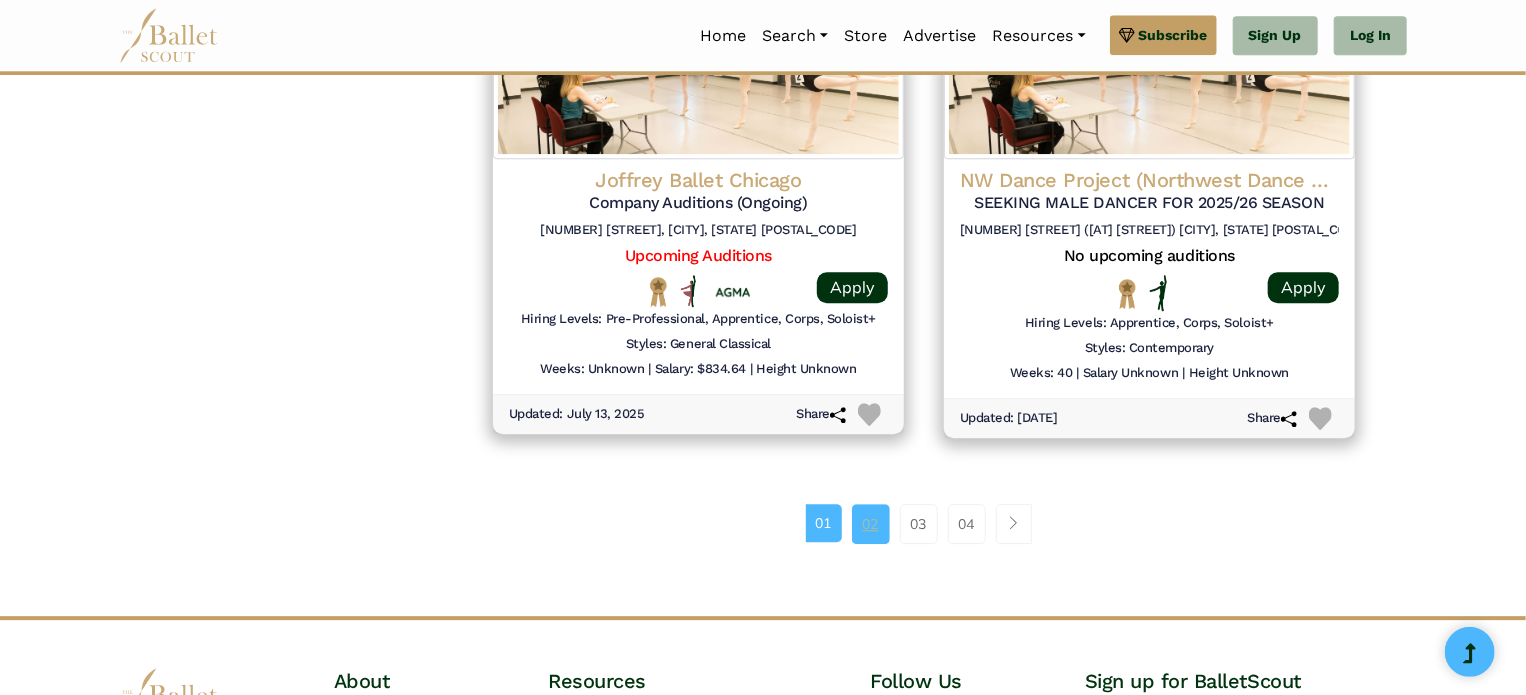 click on "02" at bounding box center (871, 524) 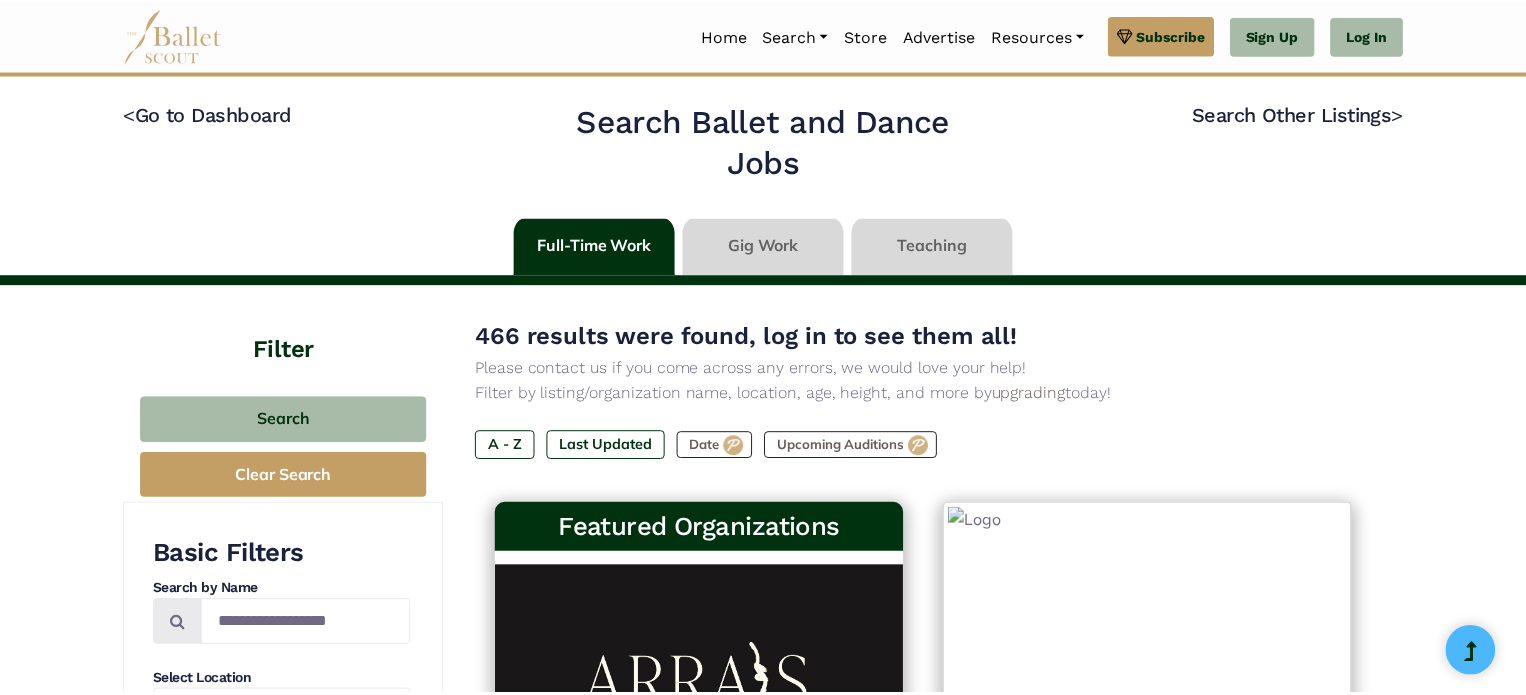 scroll, scrollTop: 0, scrollLeft: 0, axis: both 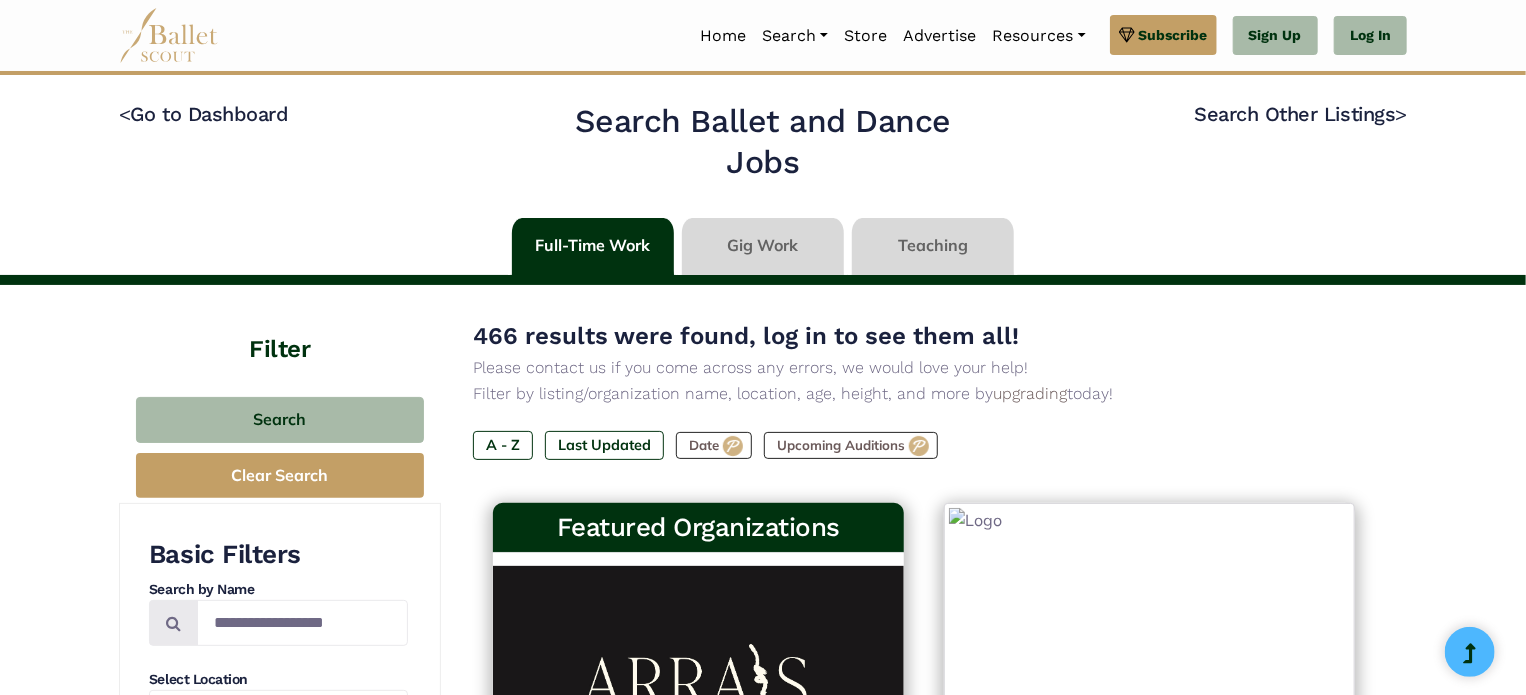 type on "******" 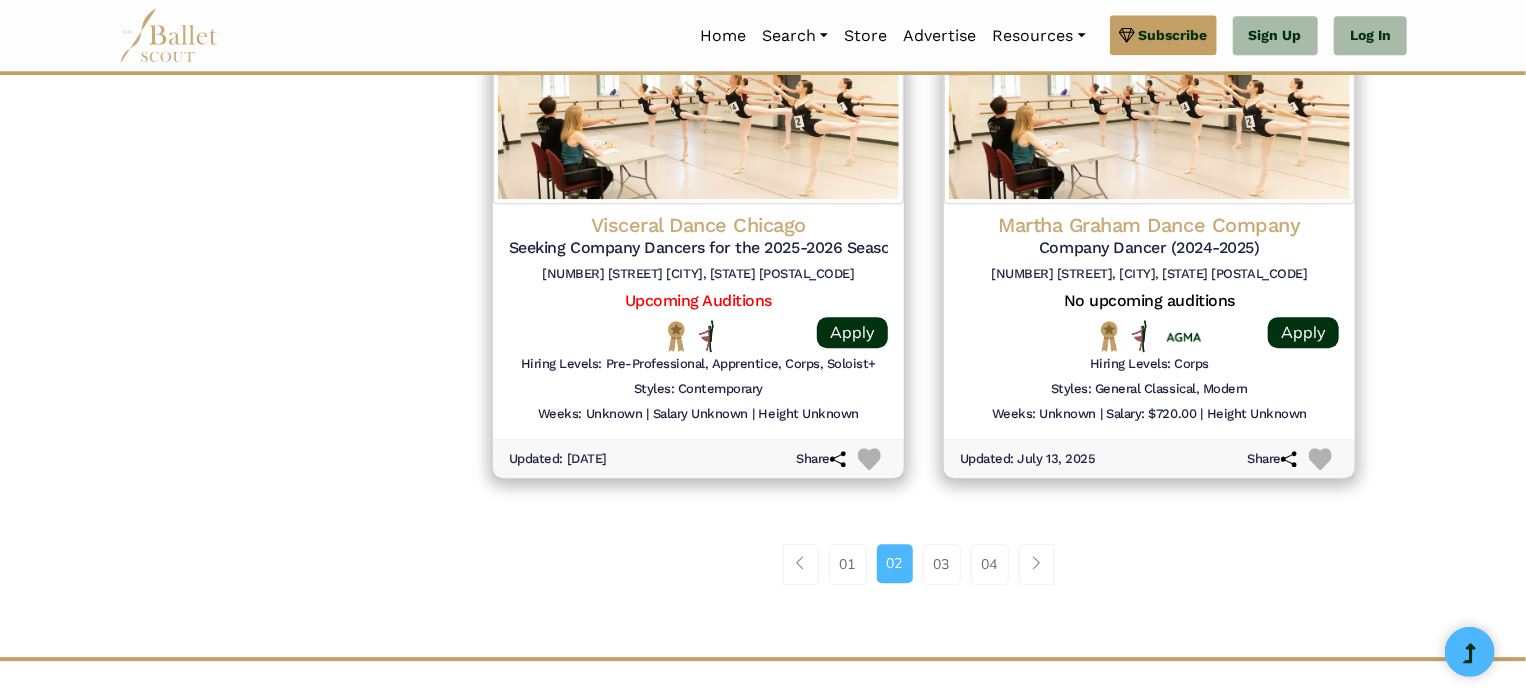 scroll, scrollTop: 2623, scrollLeft: 0, axis: vertical 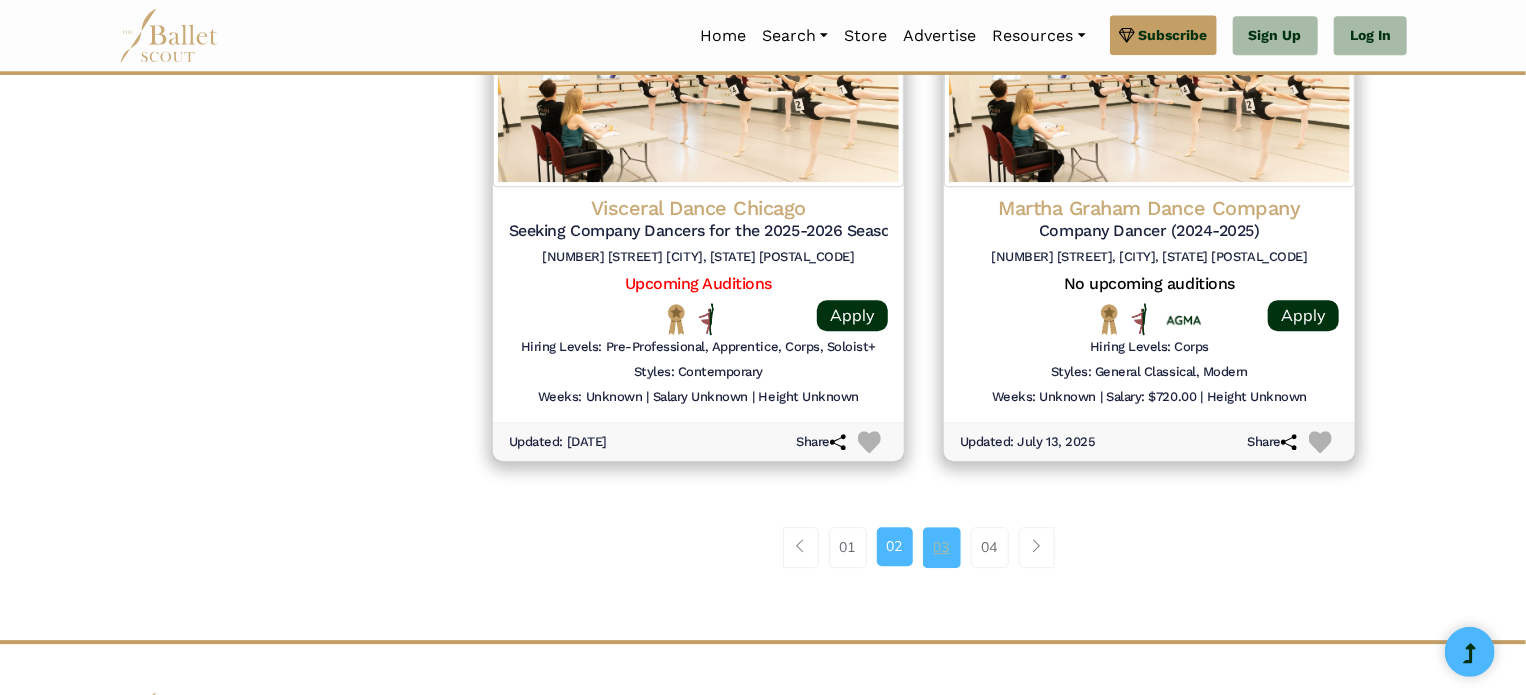 click on "03" at bounding box center [942, 547] 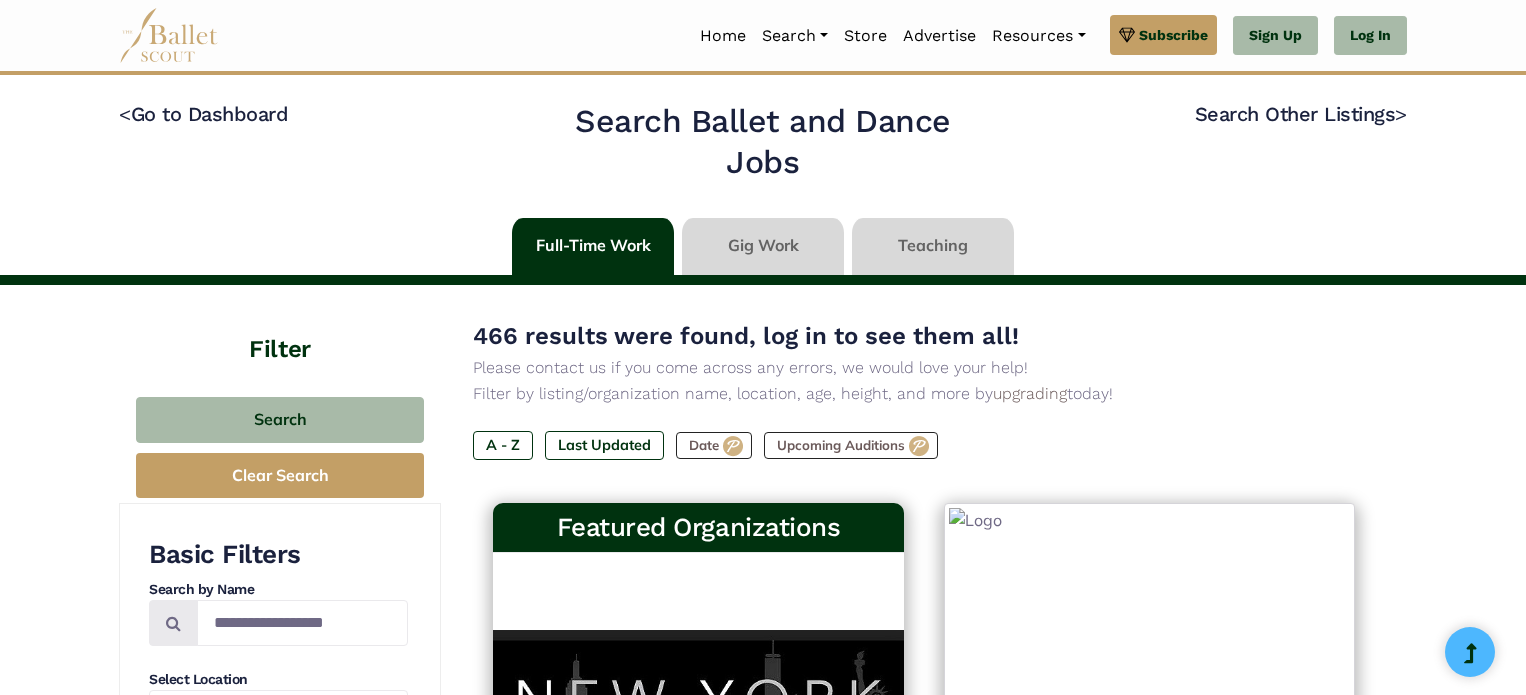 type on "******" 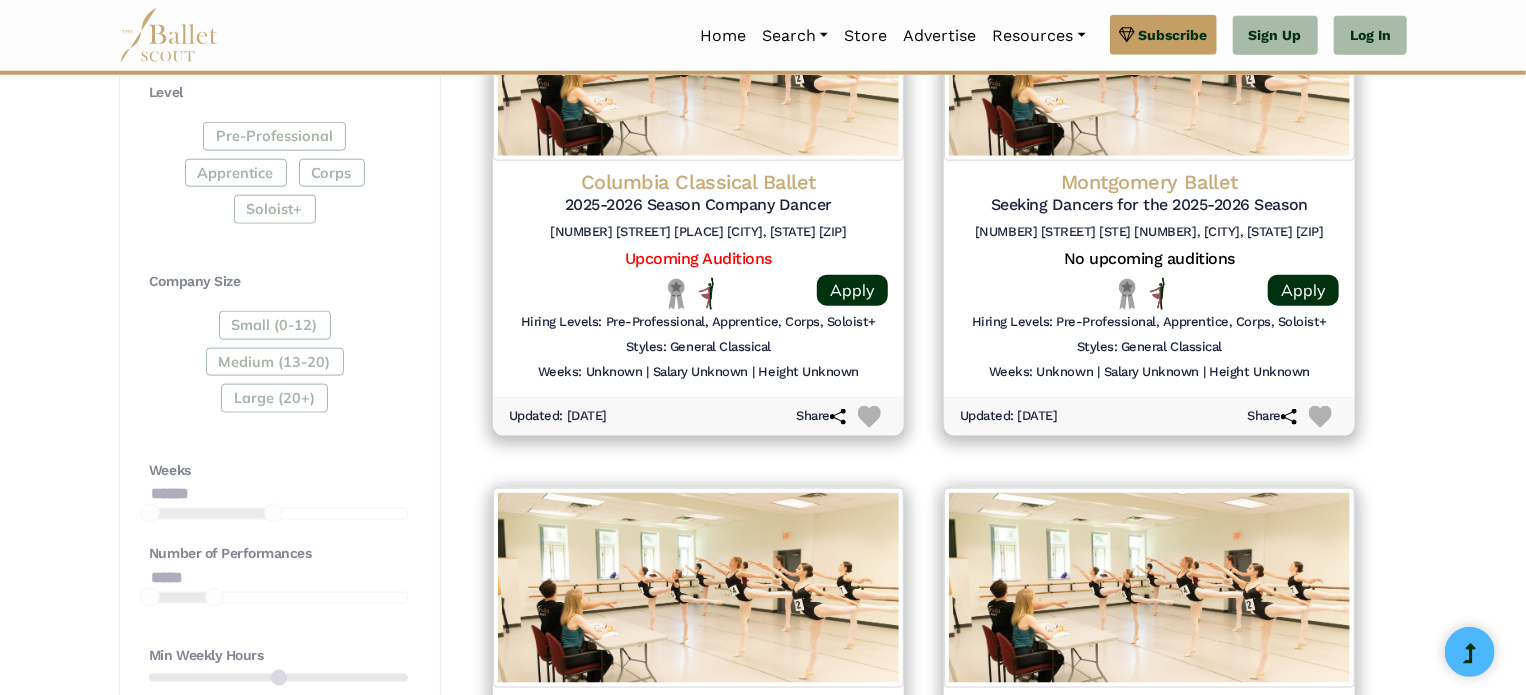 scroll, scrollTop: 1076, scrollLeft: 0, axis: vertical 